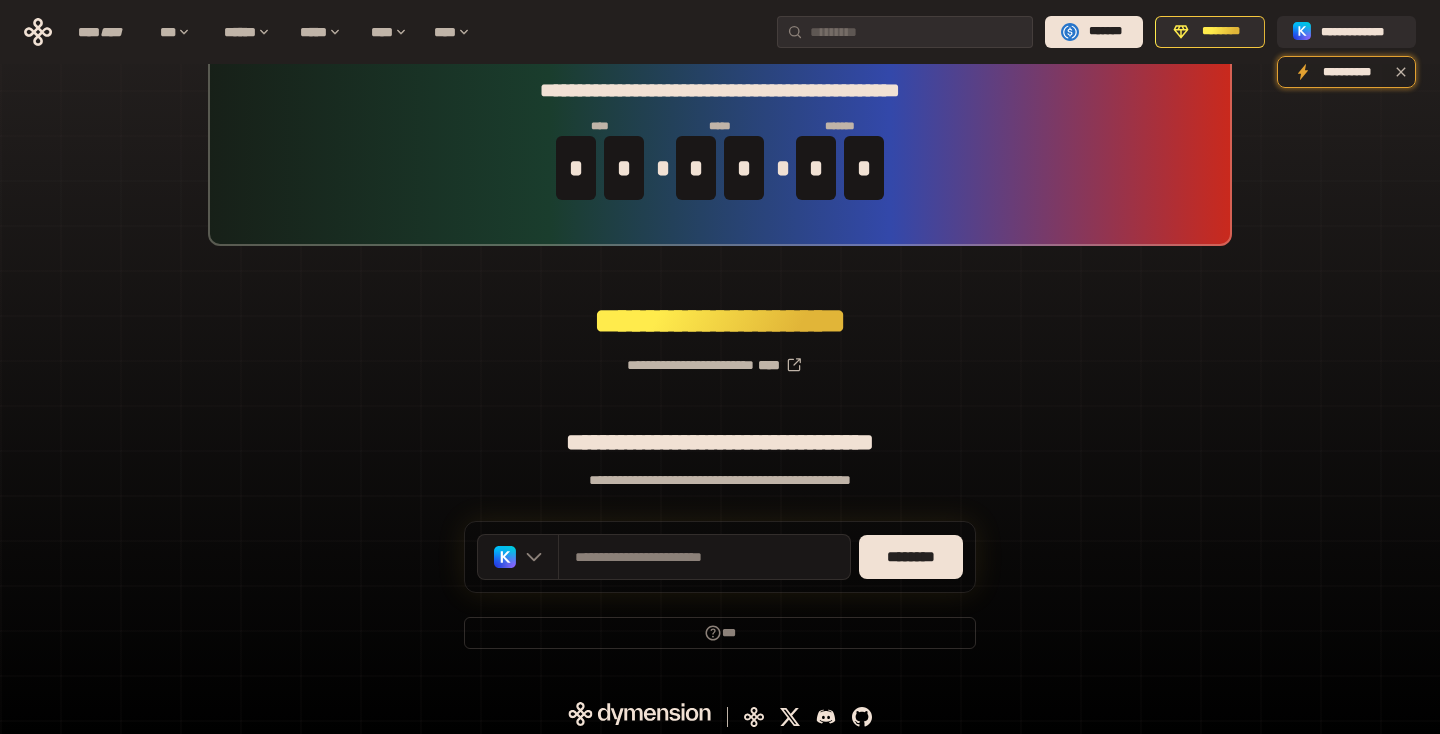 scroll, scrollTop: 49, scrollLeft: 0, axis: vertical 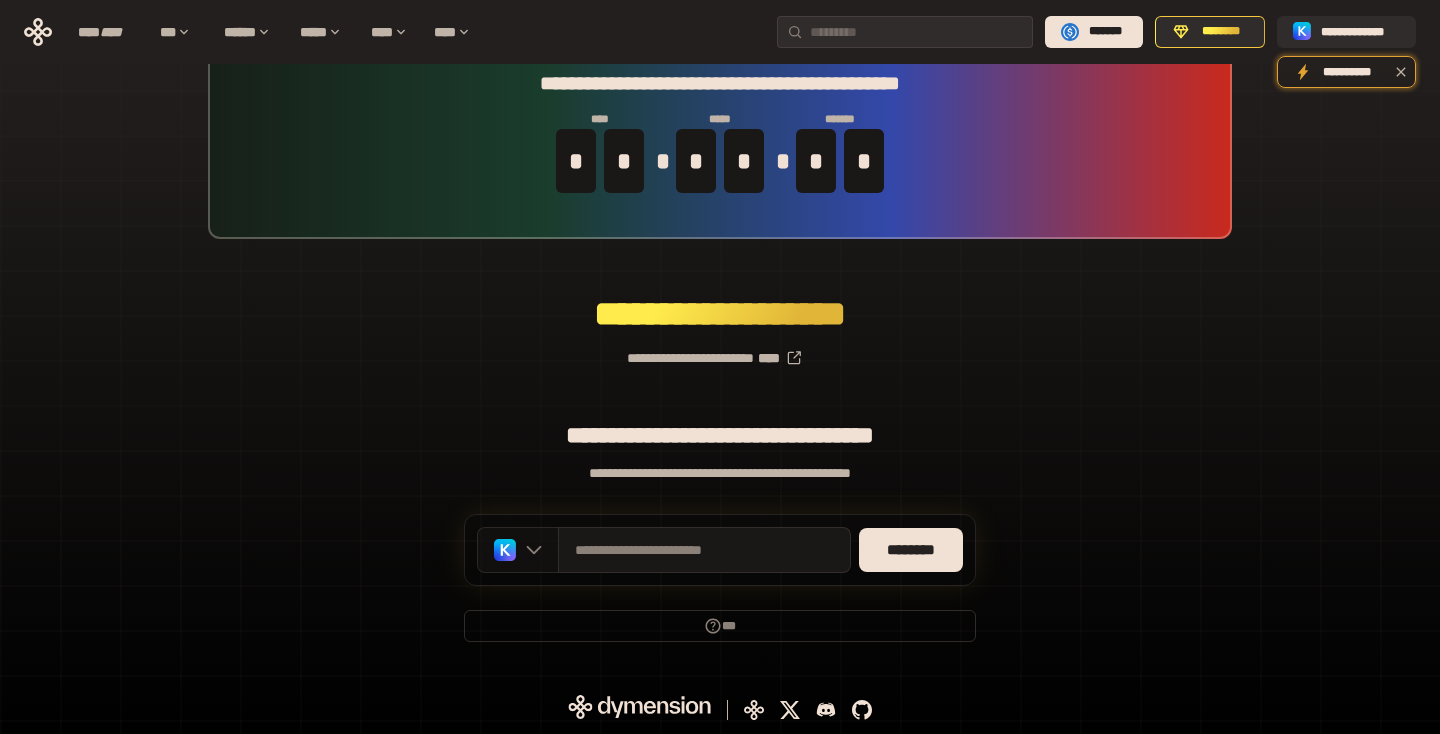 click 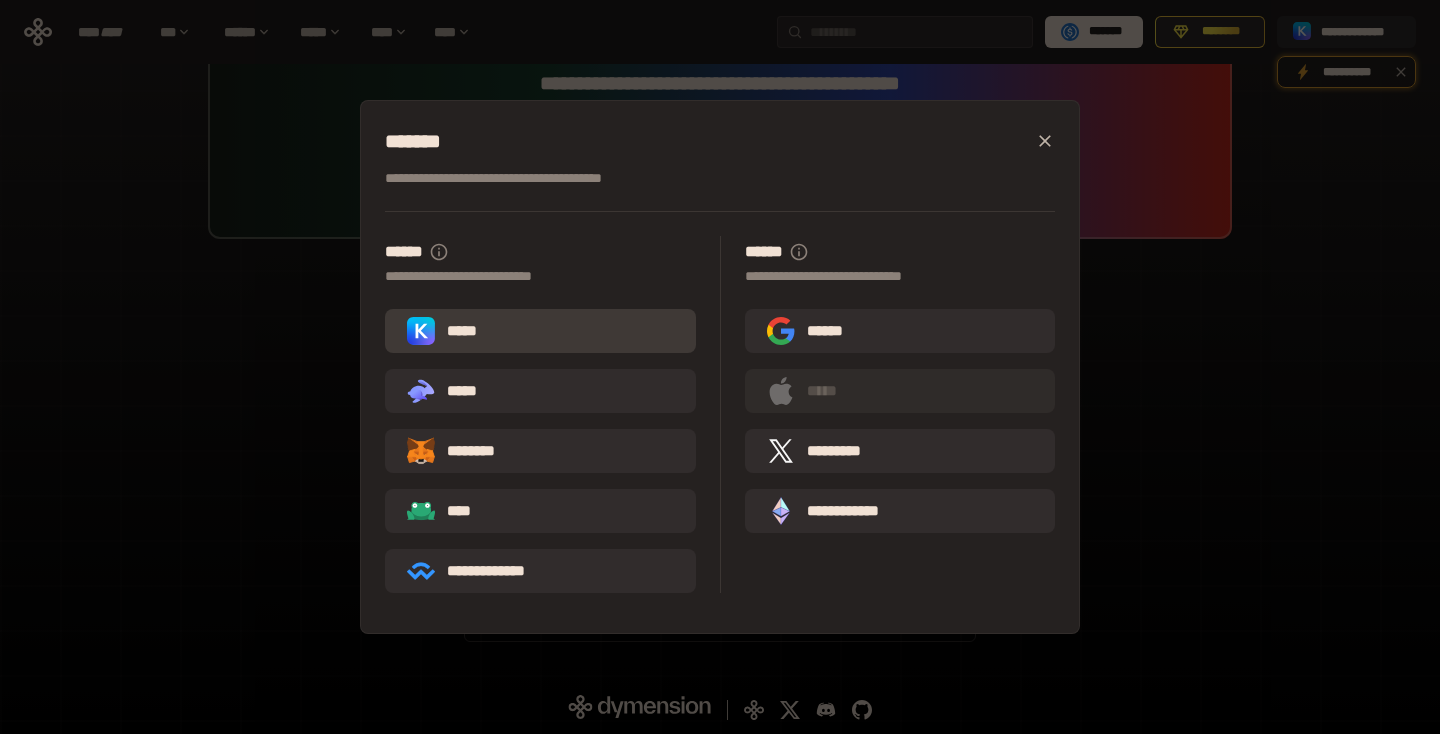 click on "*****" at bounding box center [540, 331] 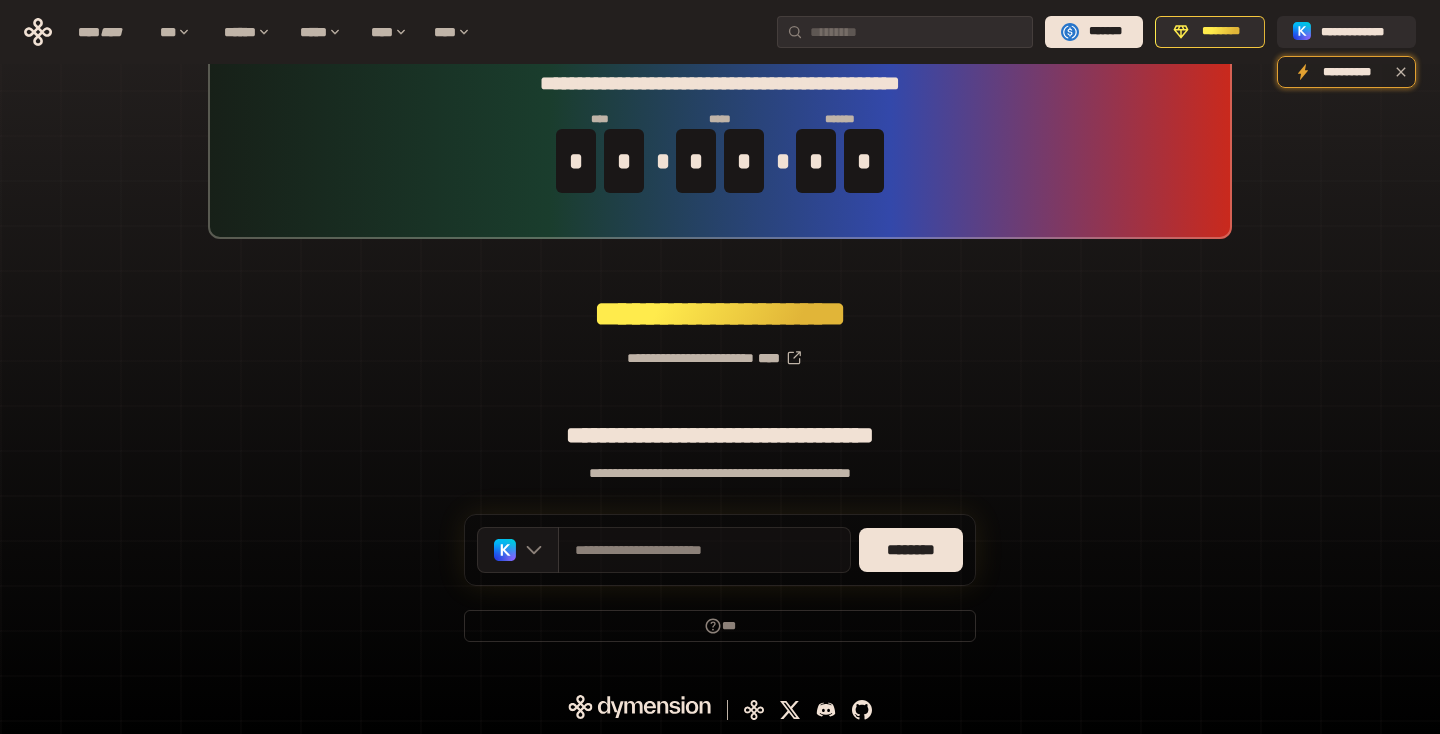 click on "**********" at bounding box center (704, 550) 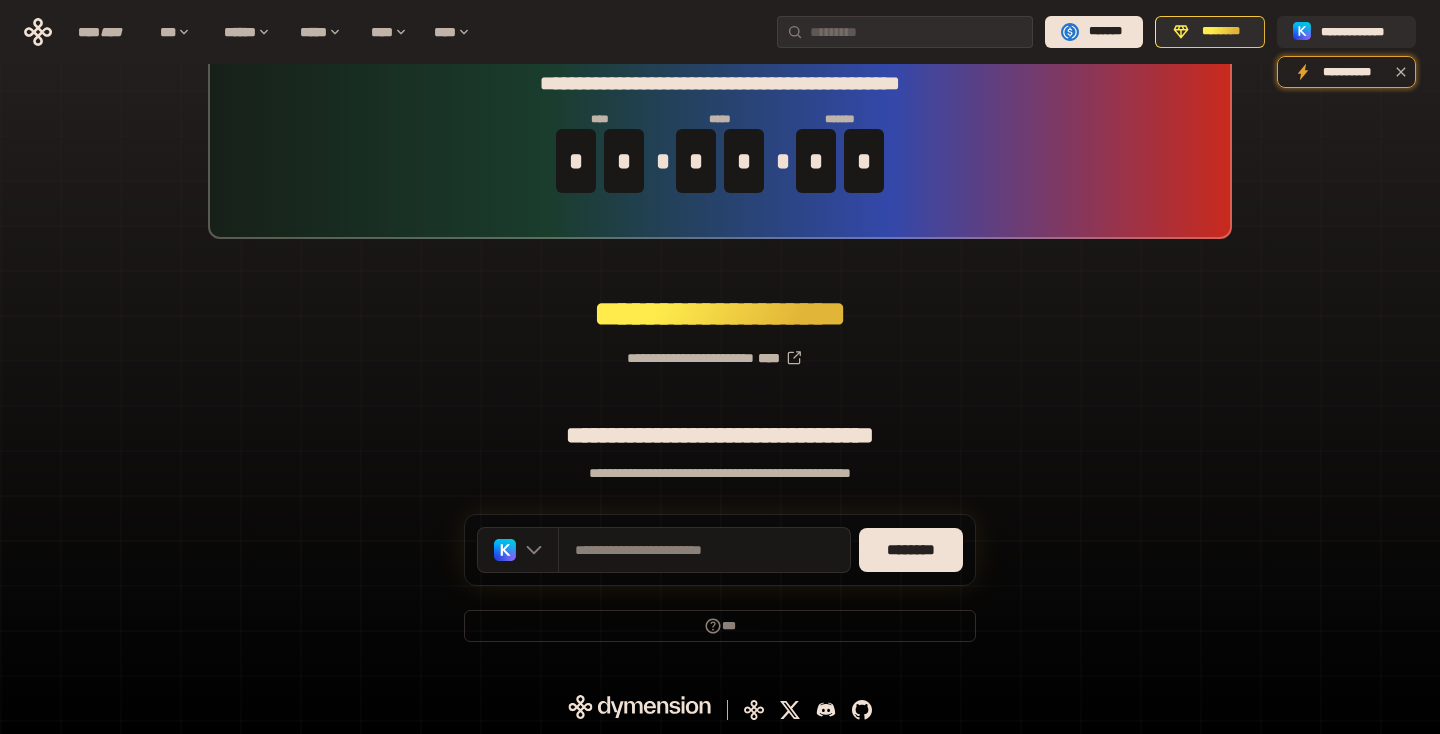 click on "**********" at bounding box center [720, 350] 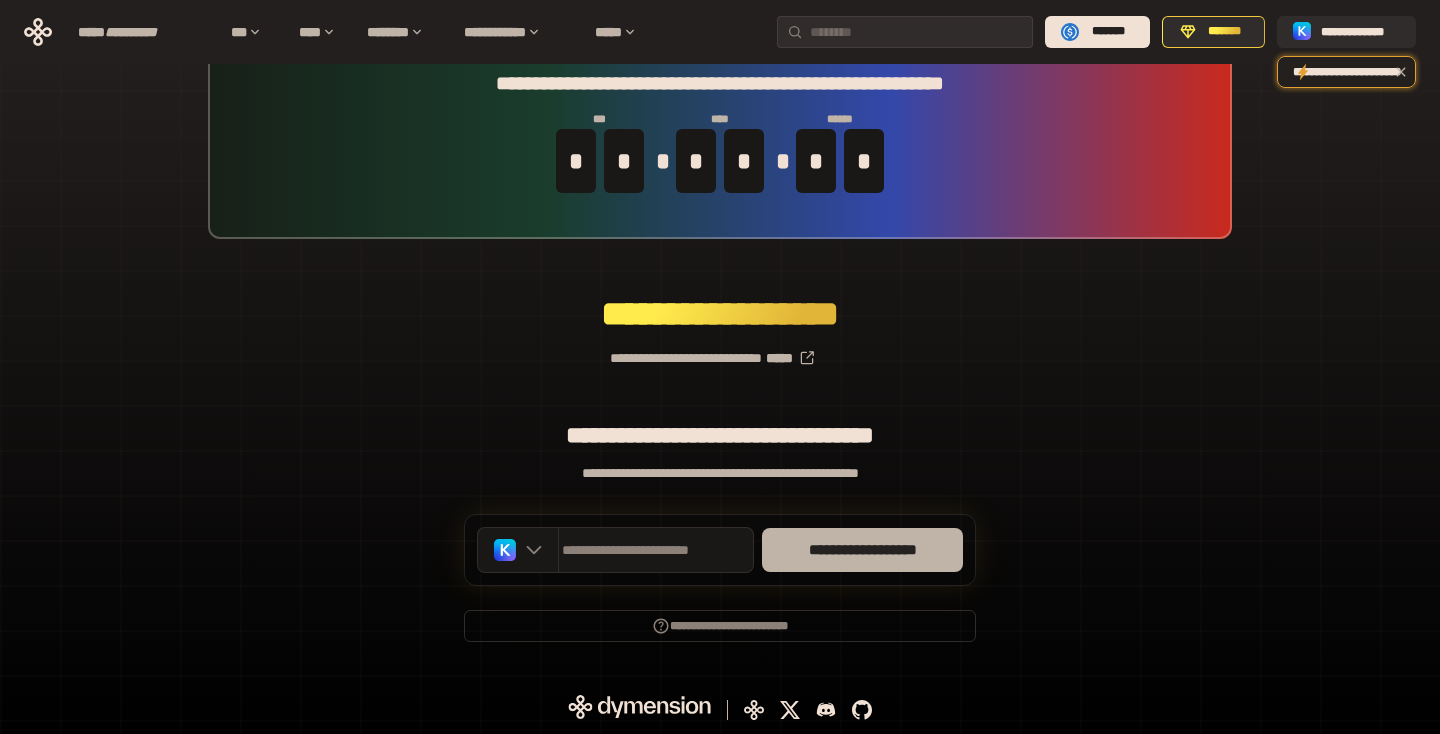 click on "**********" at bounding box center [863, 549] 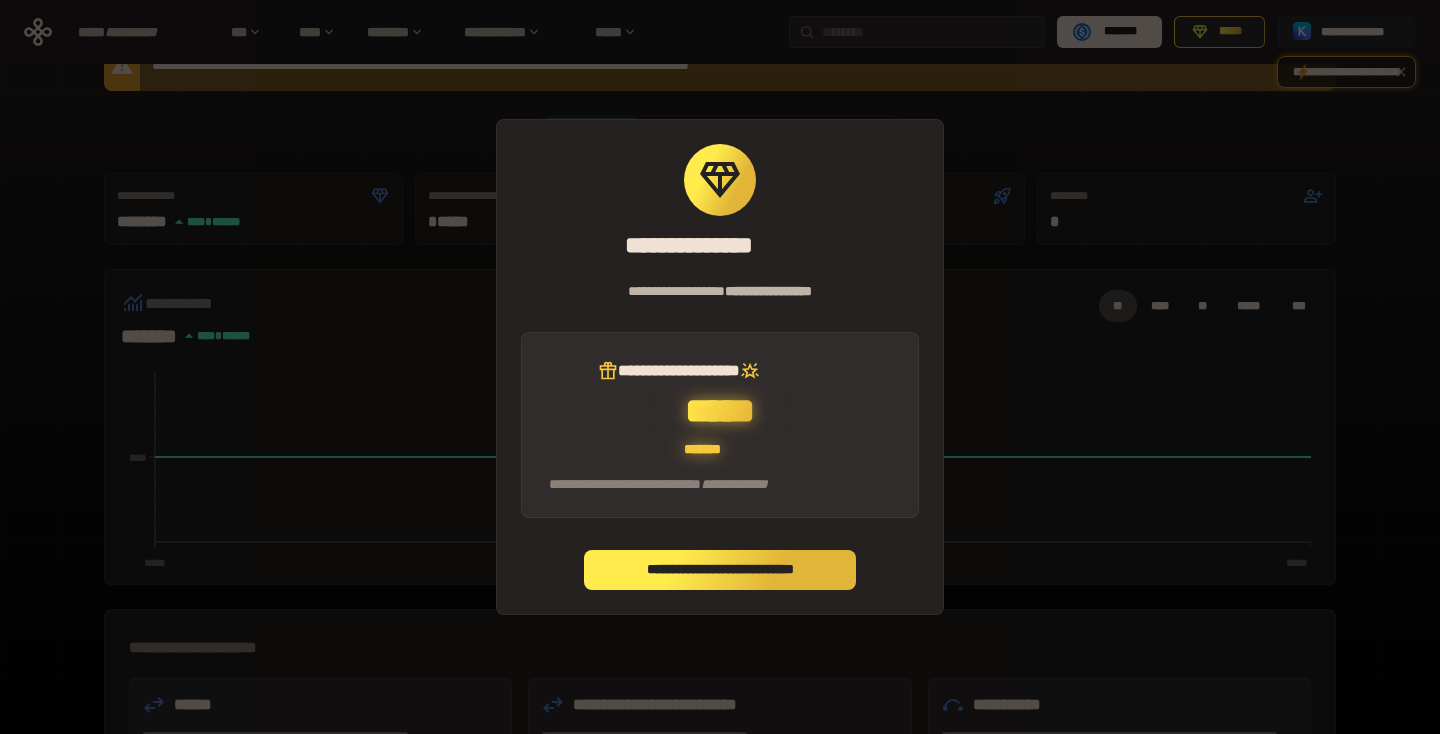 click on "**********" at bounding box center [720, 569] 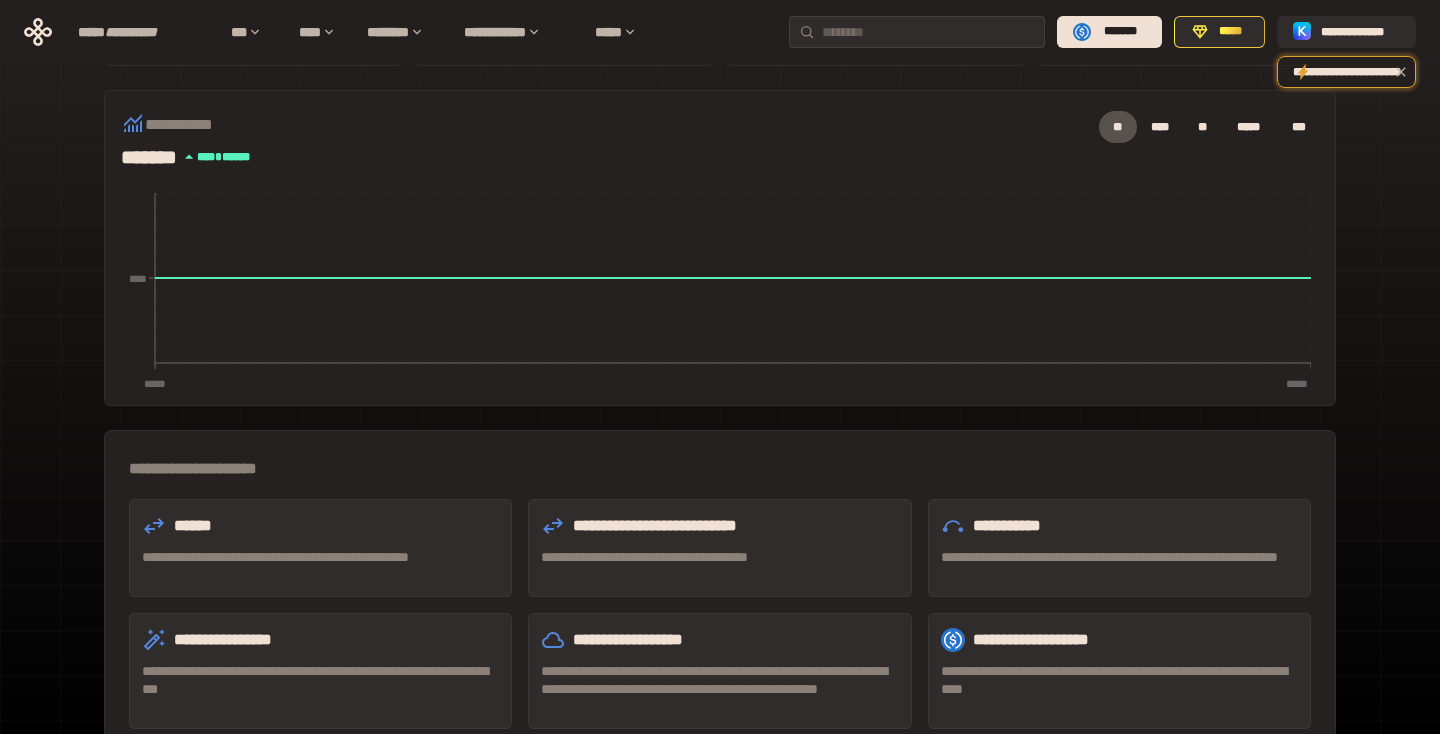 scroll, scrollTop: 0, scrollLeft: 0, axis: both 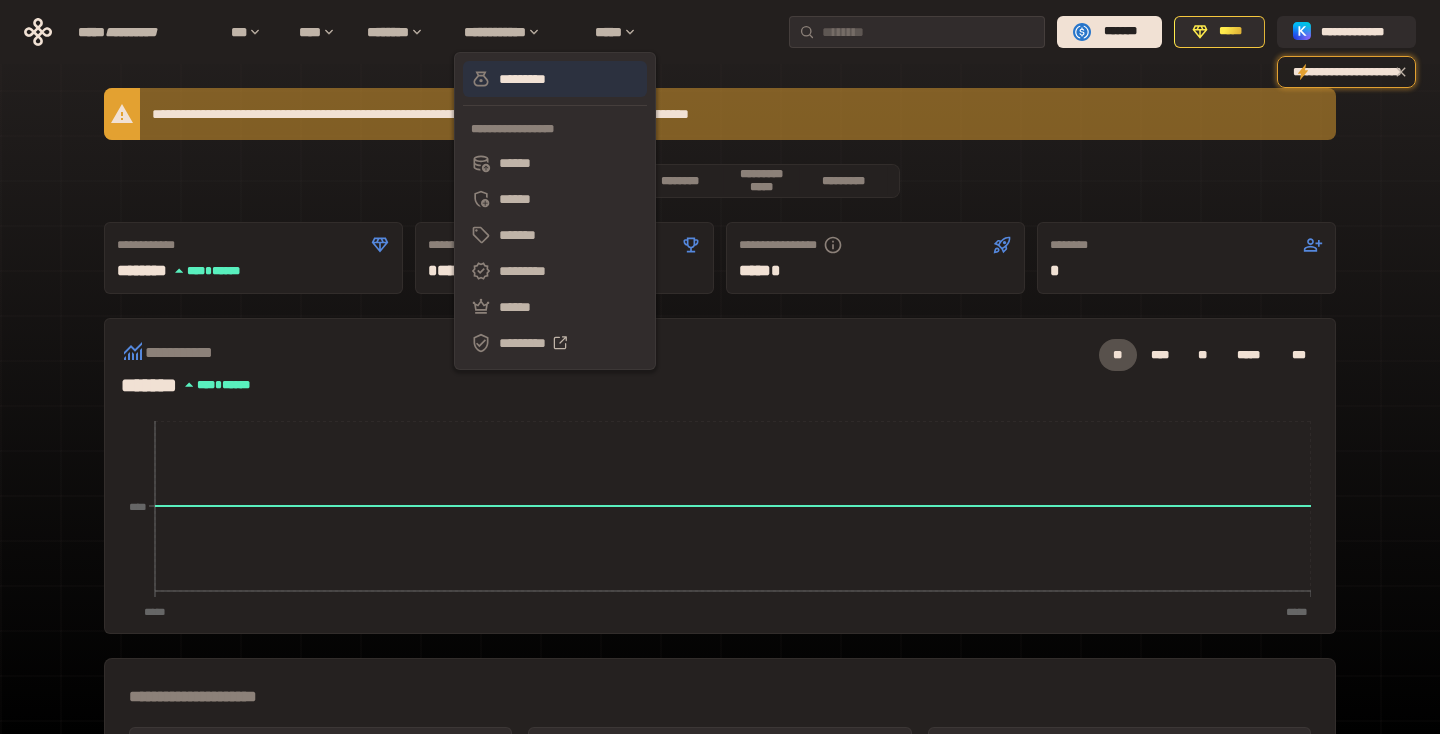 click on "*********" at bounding box center (522, 79) 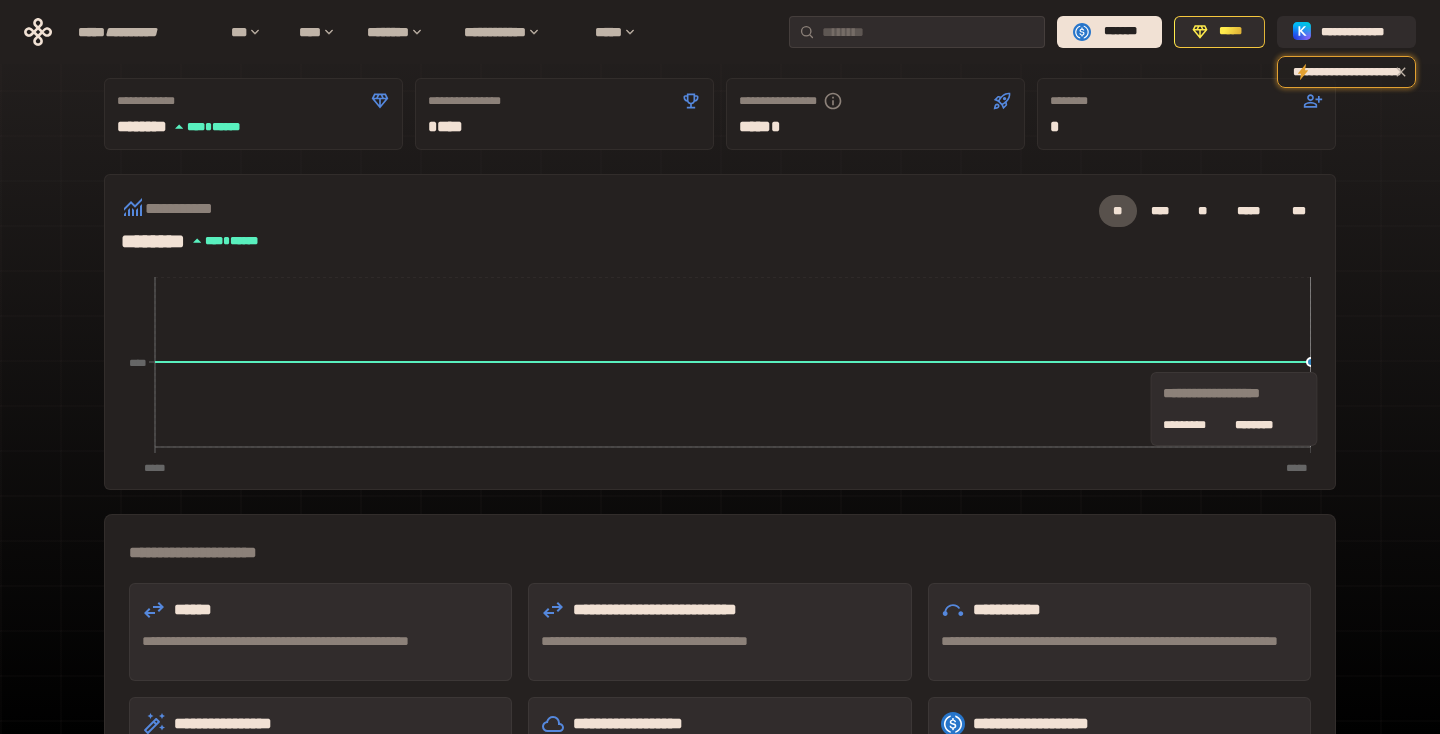 scroll, scrollTop: 142, scrollLeft: 0, axis: vertical 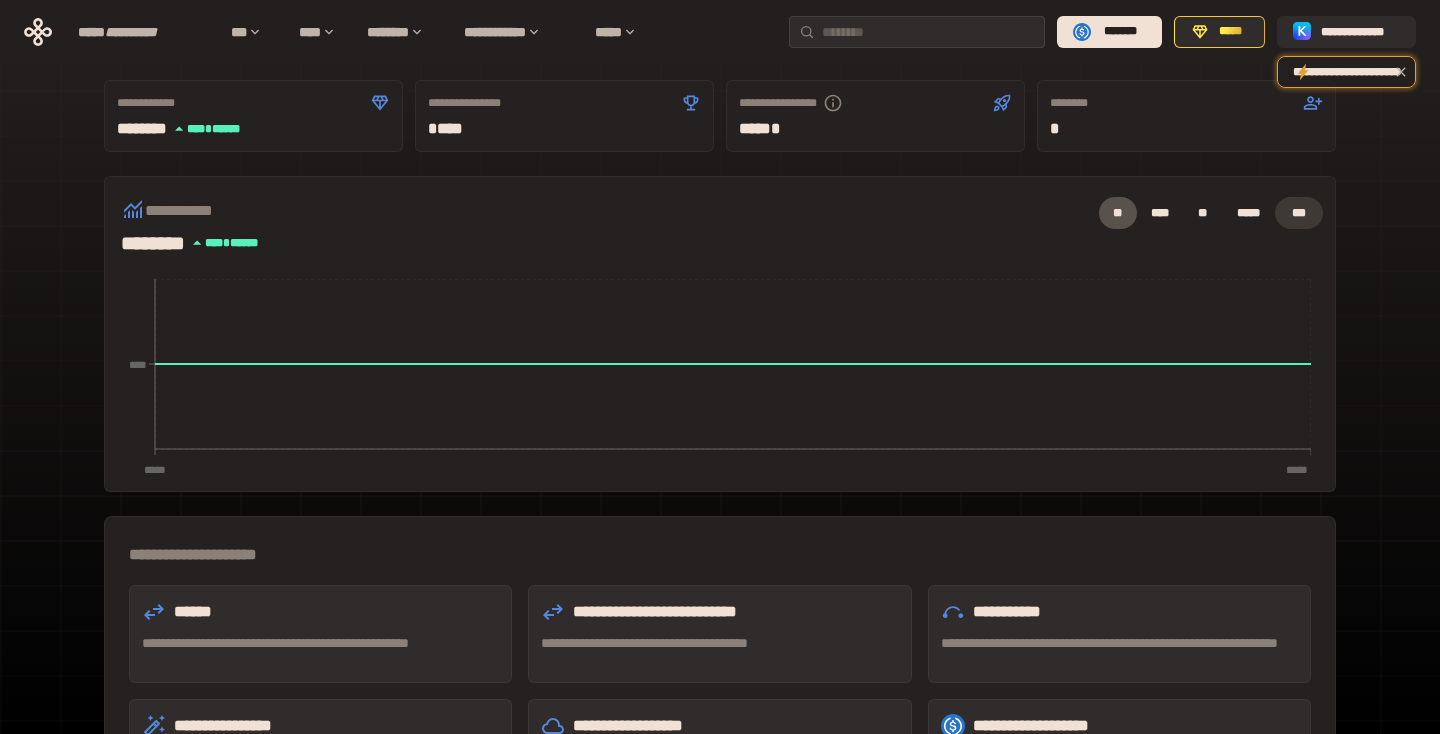 click on "***" at bounding box center [1299, 213] 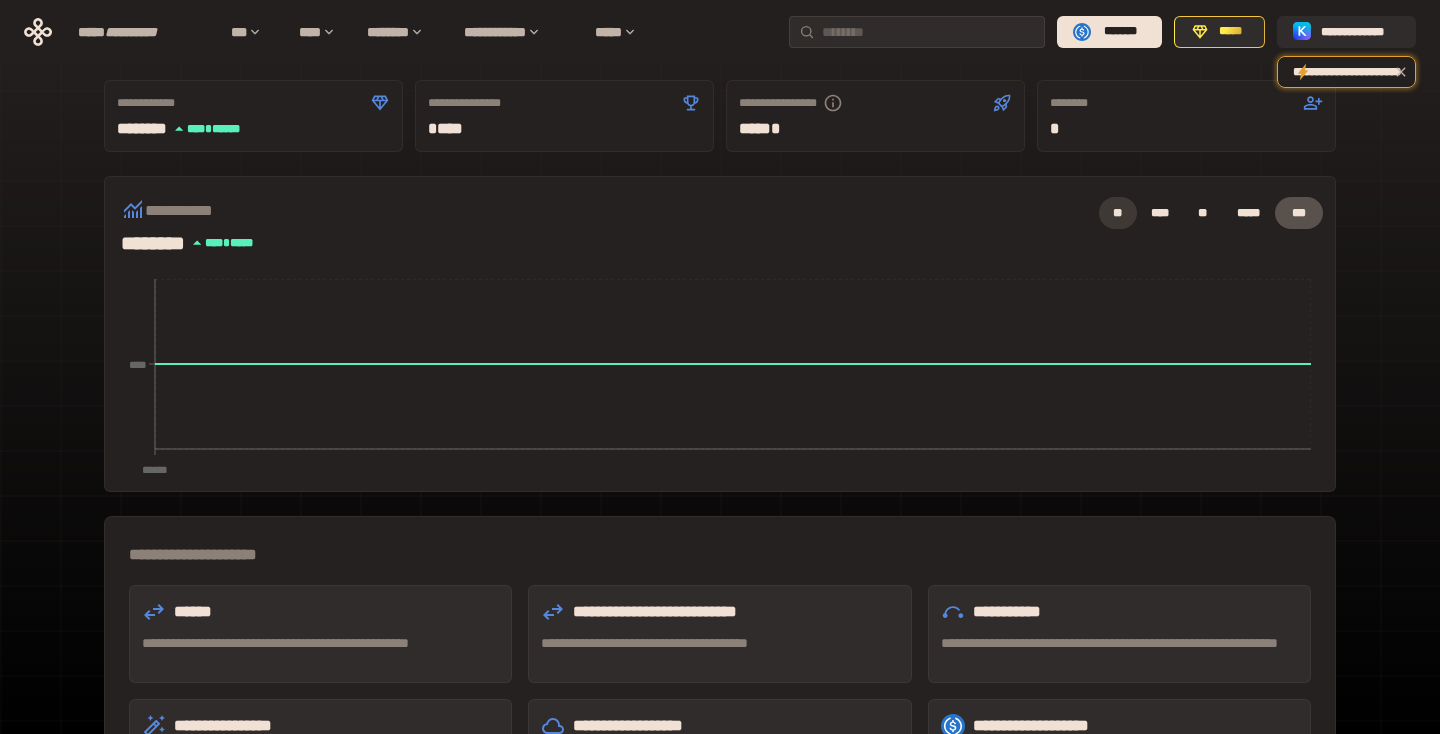 click on "**" at bounding box center (1117, 213) 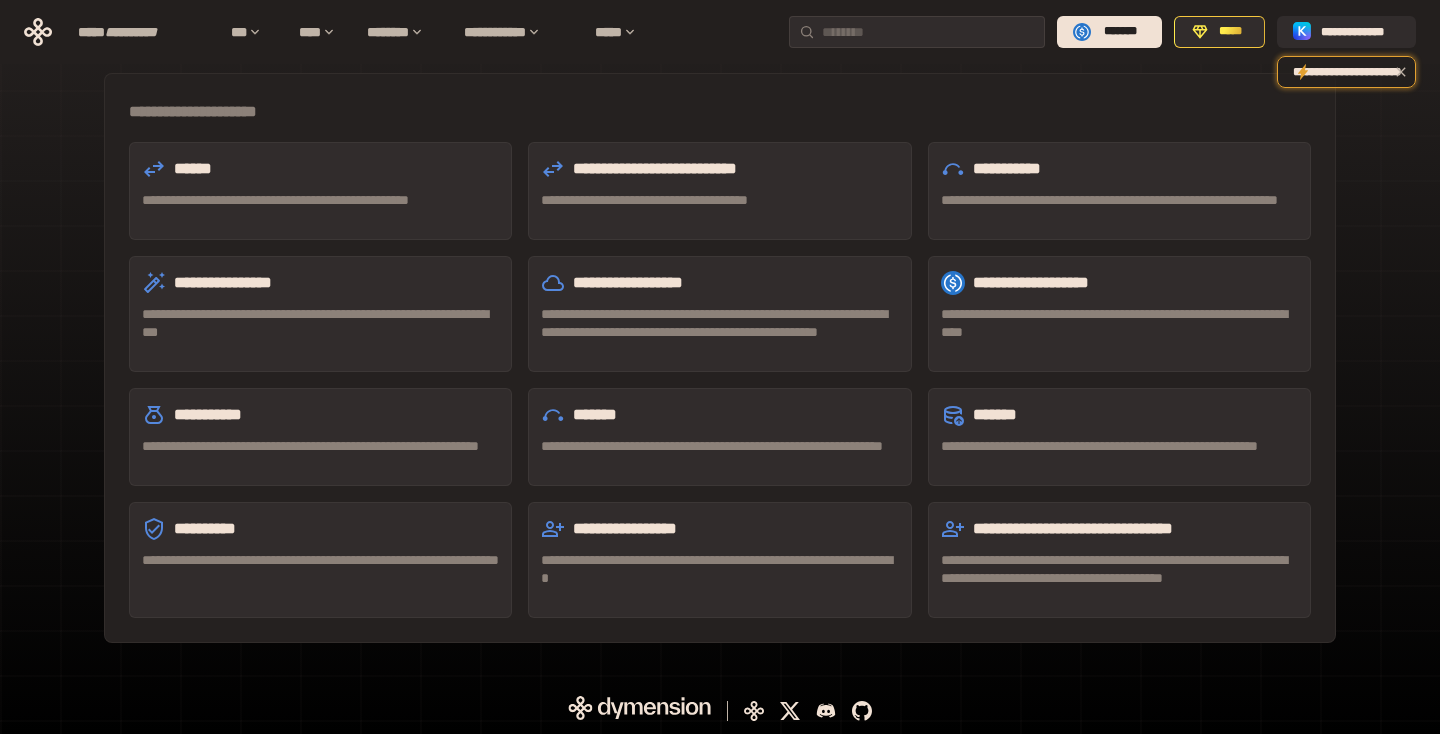scroll, scrollTop: 586, scrollLeft: 0, axis: vertical 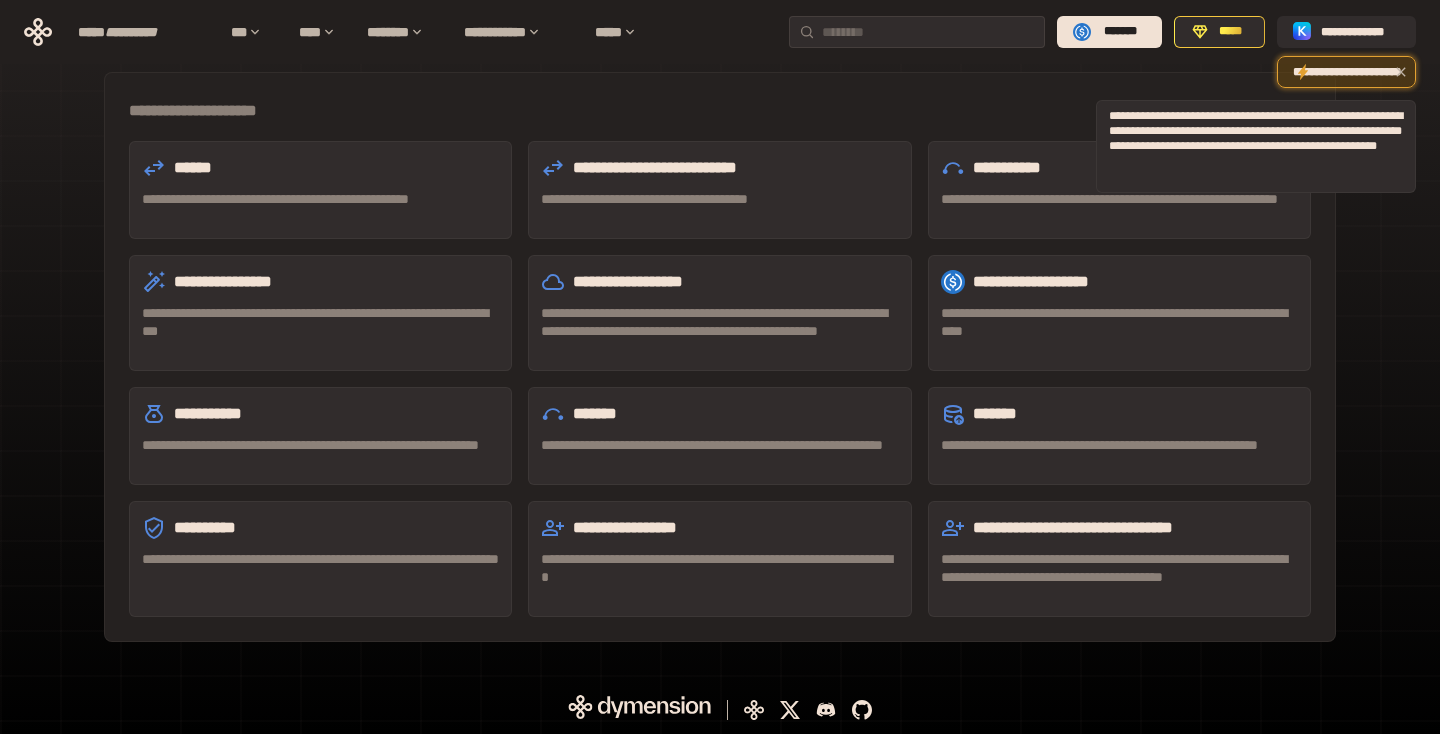 click 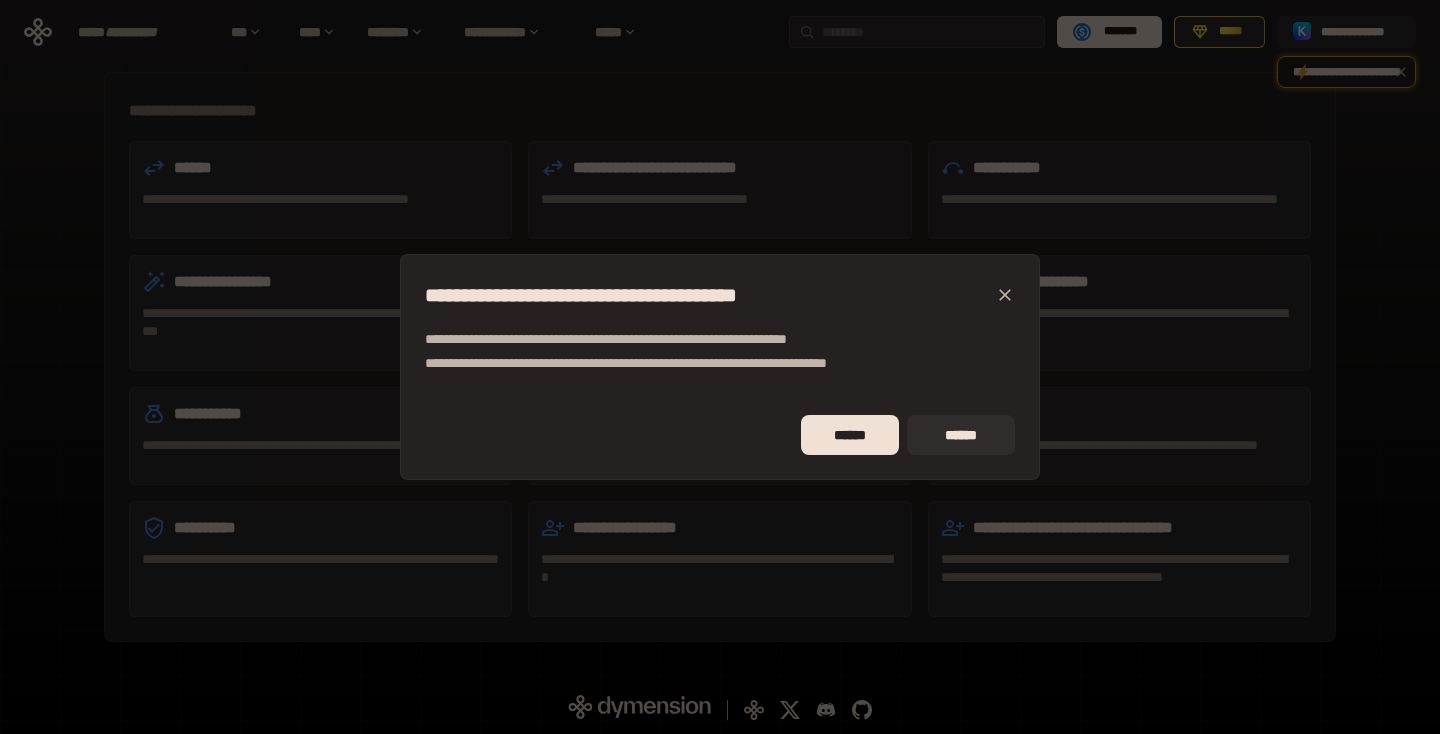 click 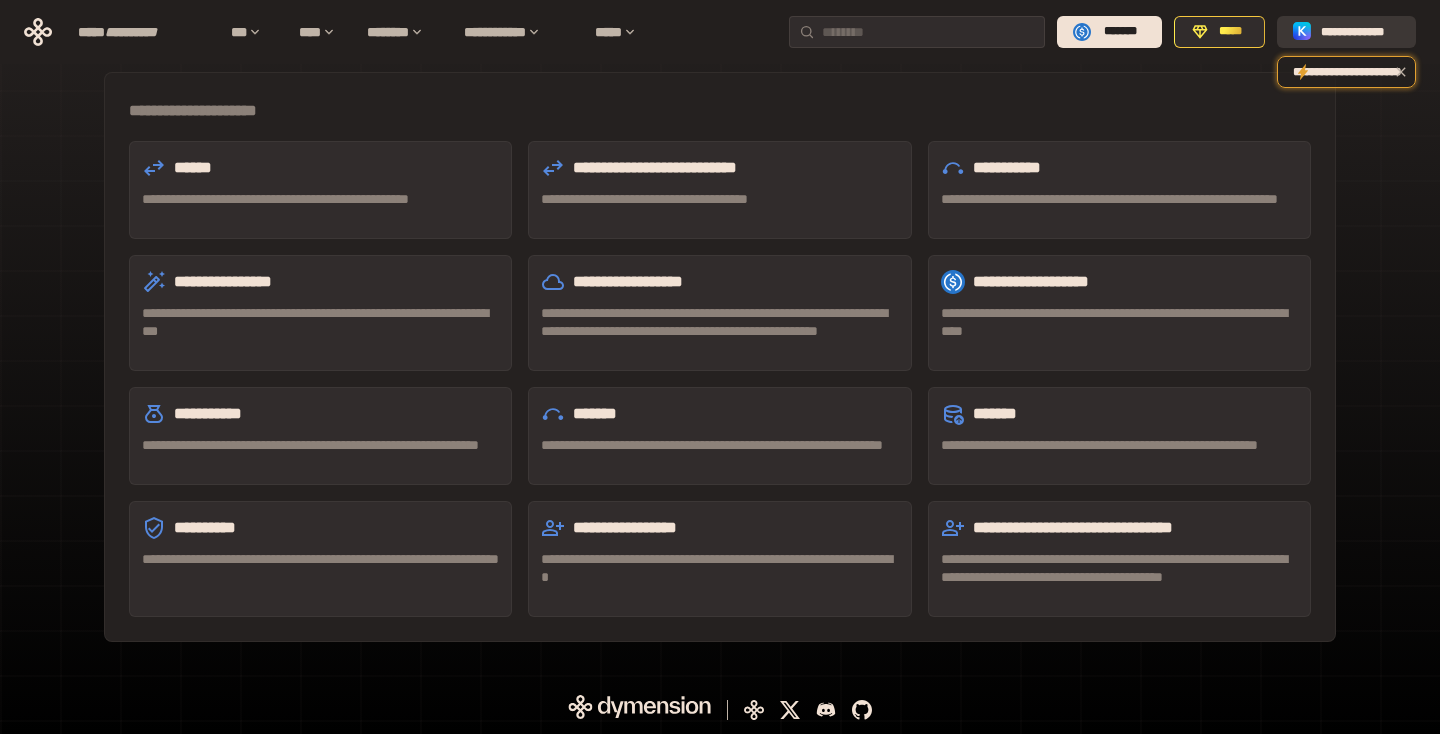 click on "**********" at bounding box center (1352, 32) 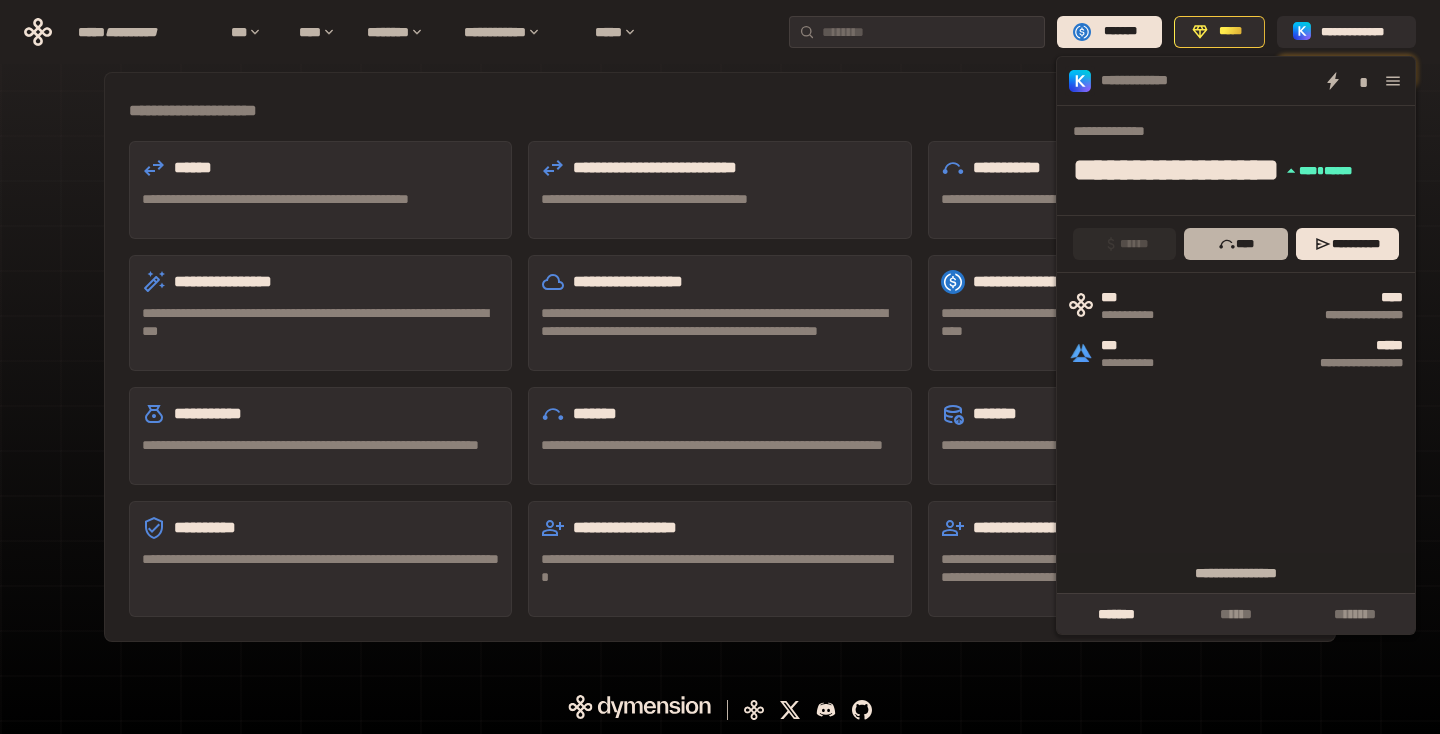 click on "****" at bounding box center [1245, 244] 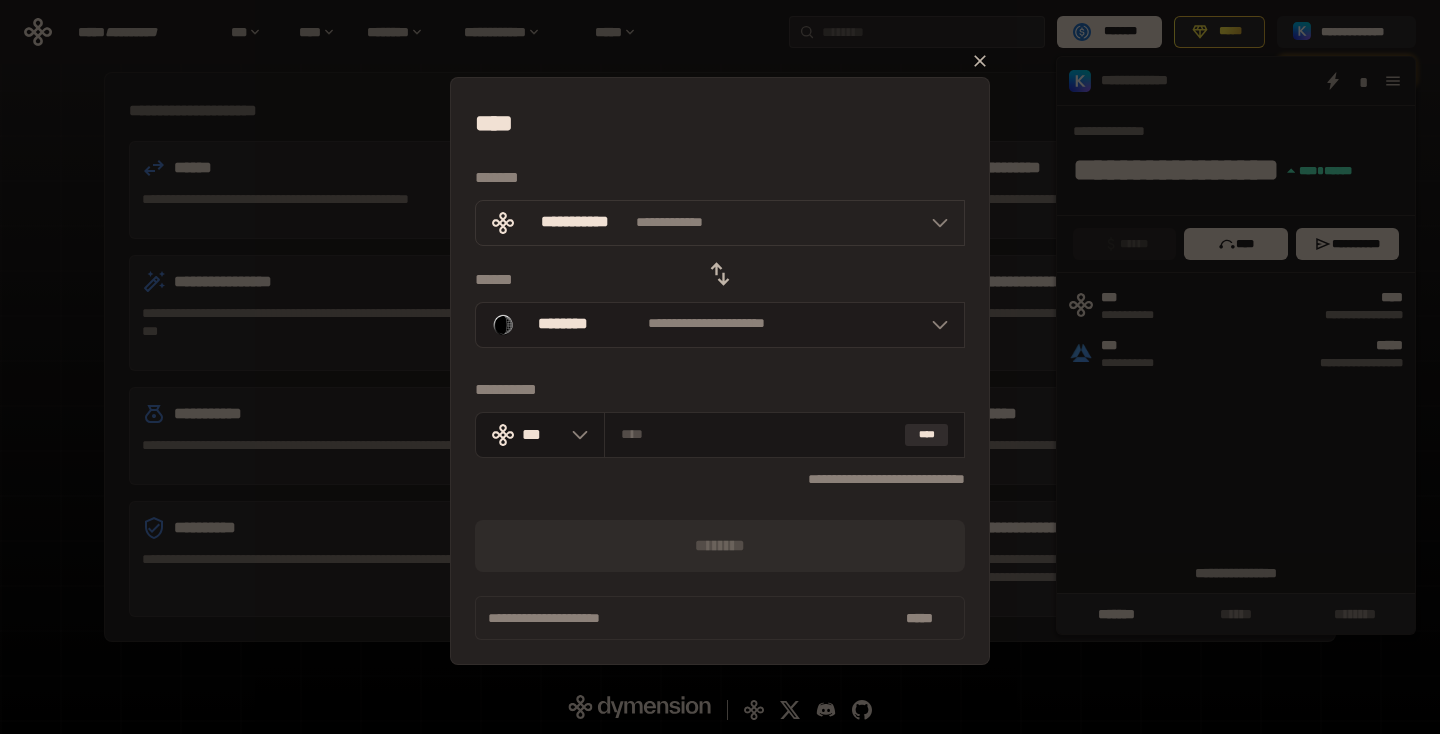 click on "**********" at bounding box center (720, 325) 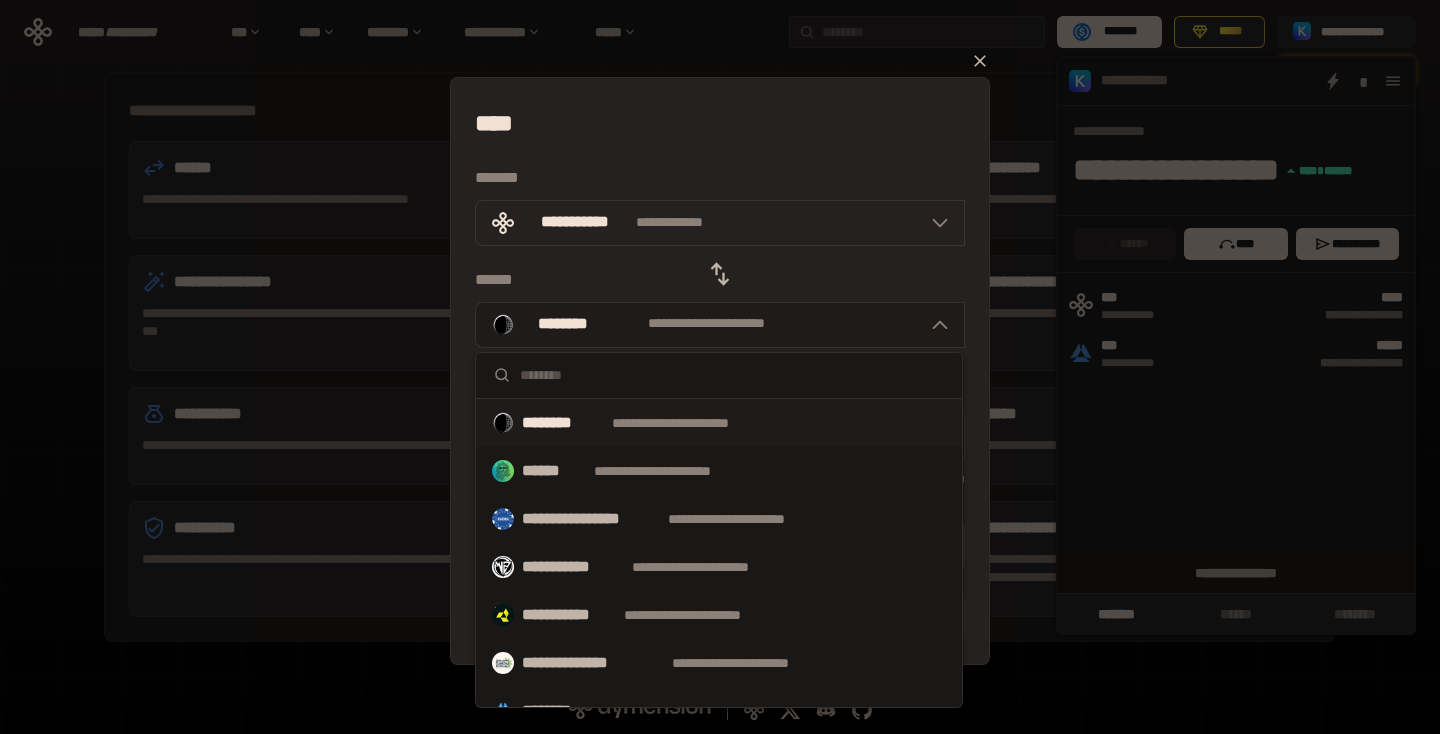 click on "**********" at bounding box center [720, 325] 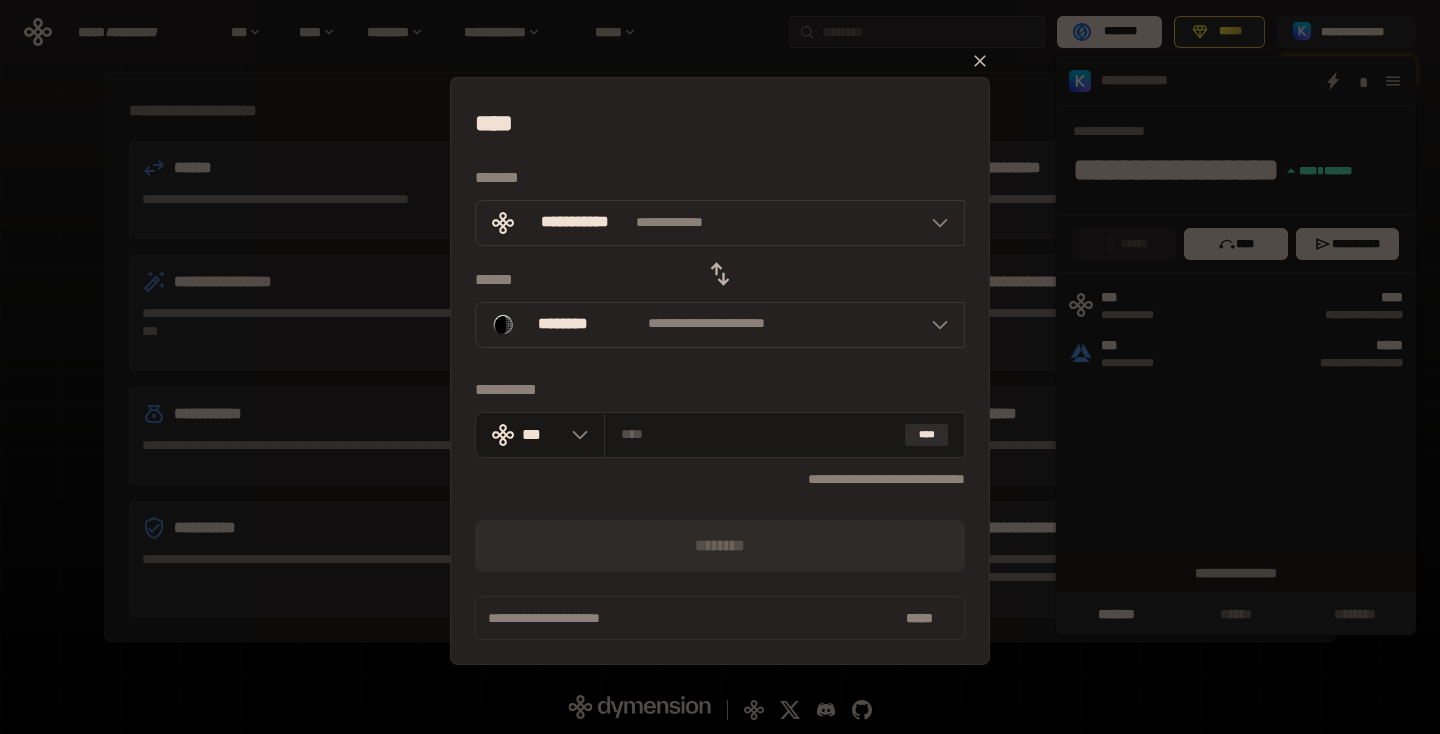 click 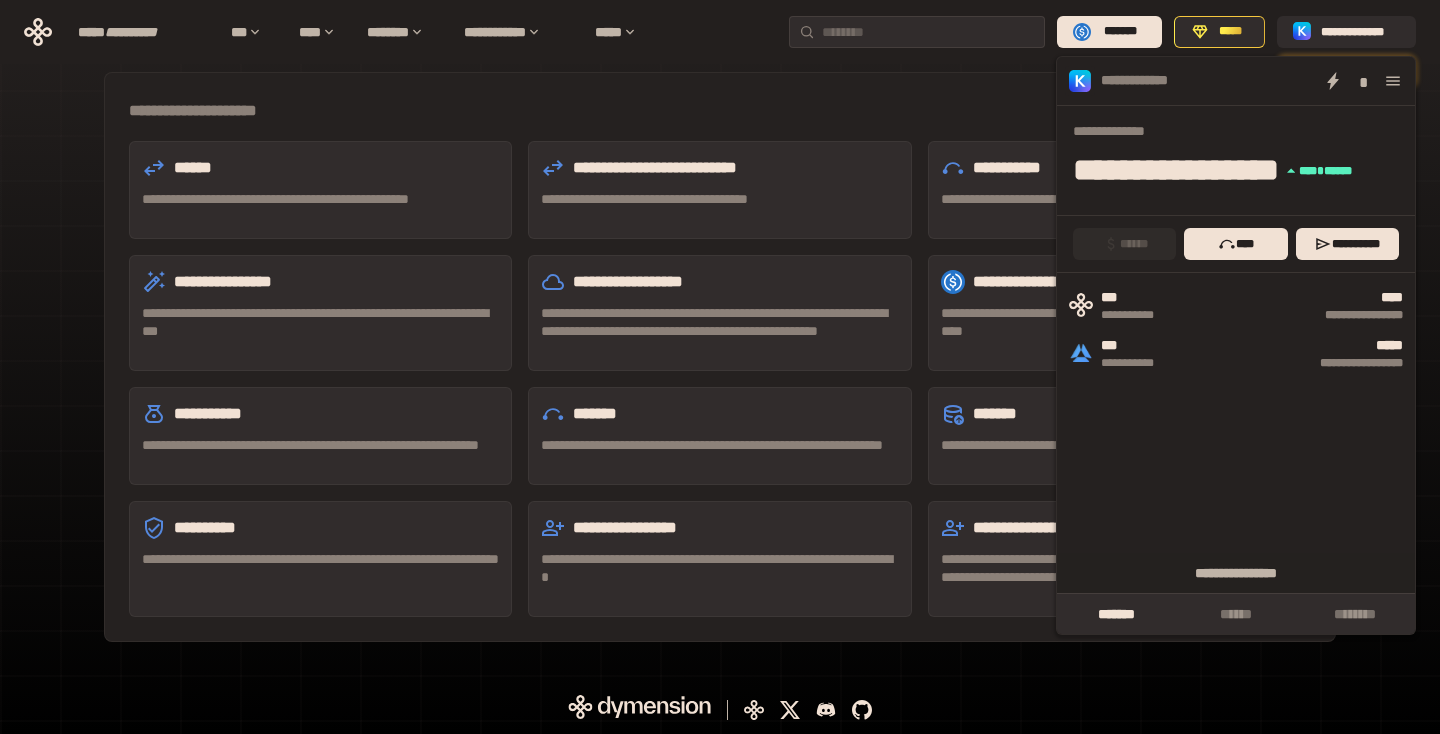 click on "**********" at bounding box center (275, 199) 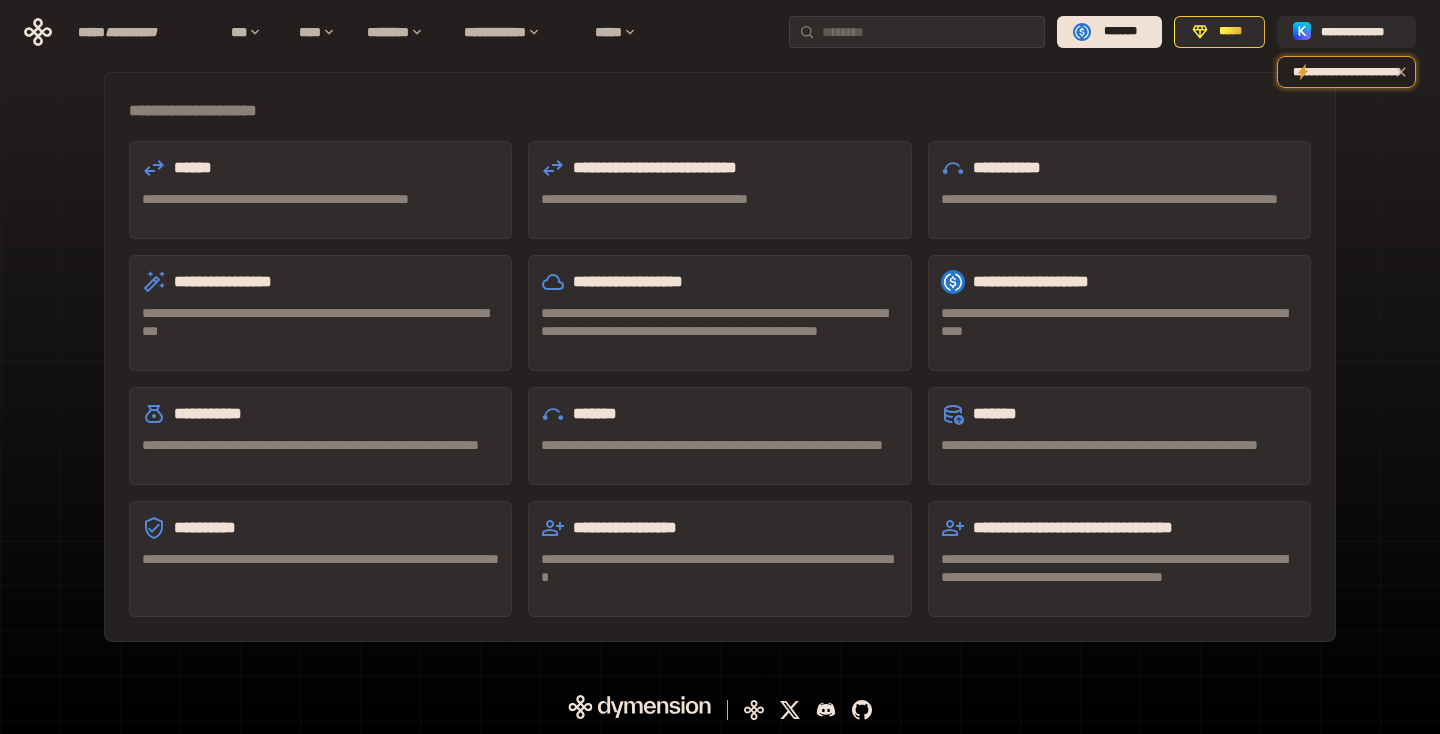 click on "******" at bounding box center (193, 167) 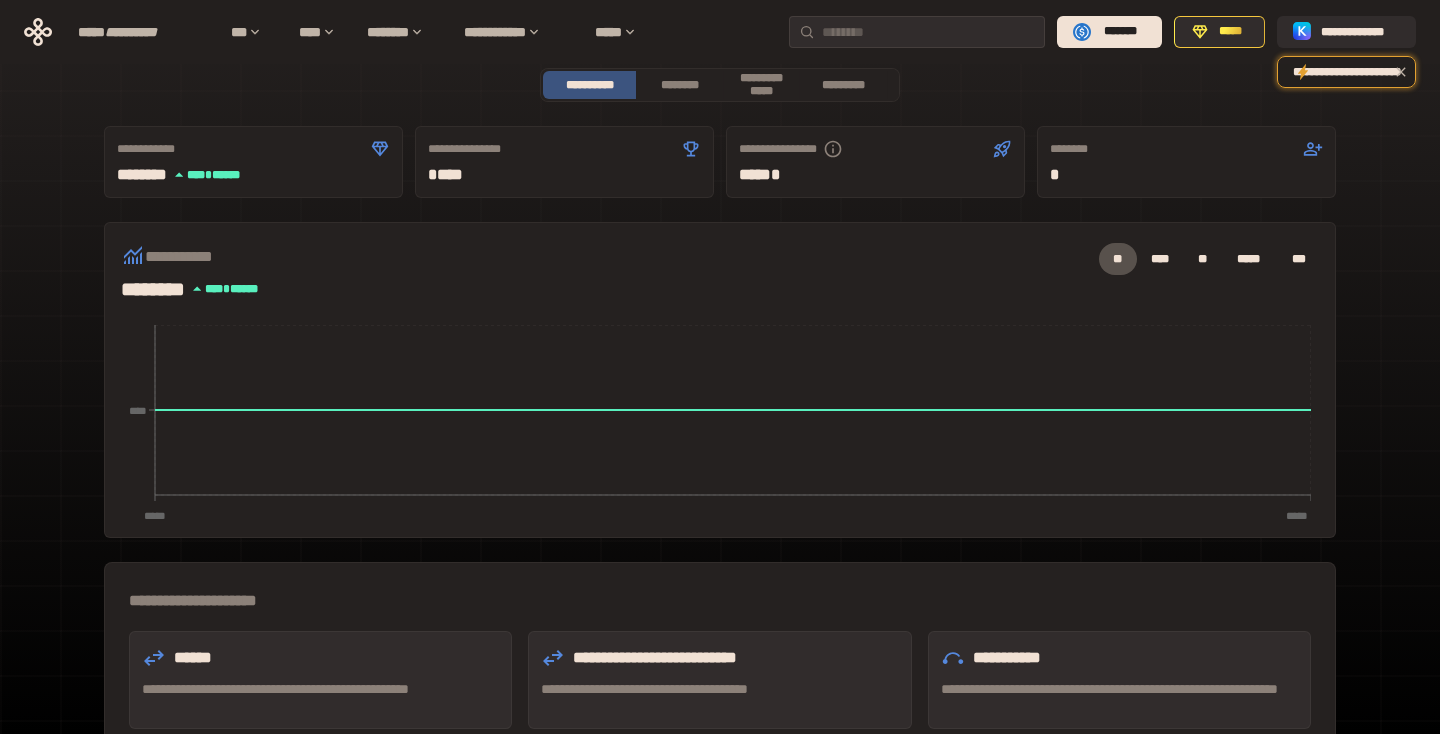 scroll, scrollTop: 0, scrollLeft: 0, axis: both 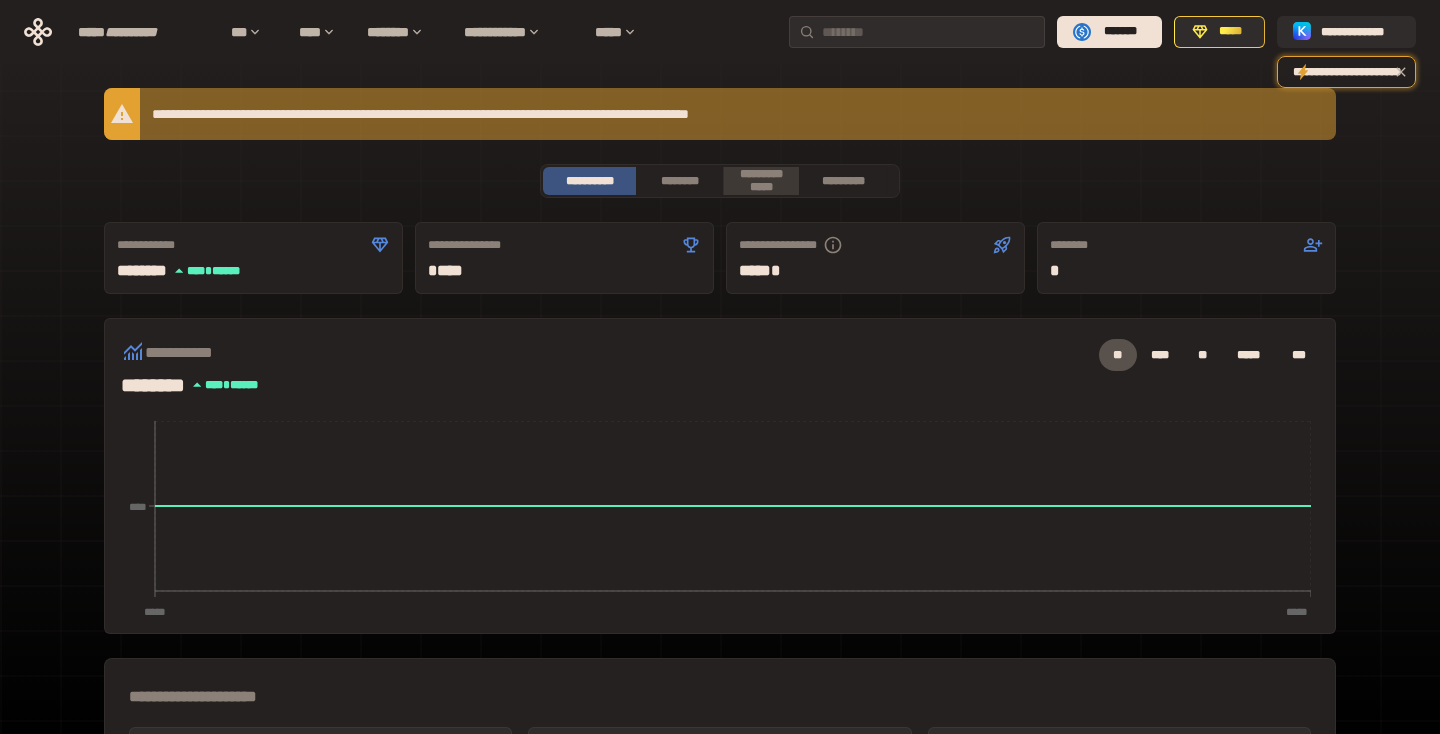 click on "**********" at bounding box center [761, 180] 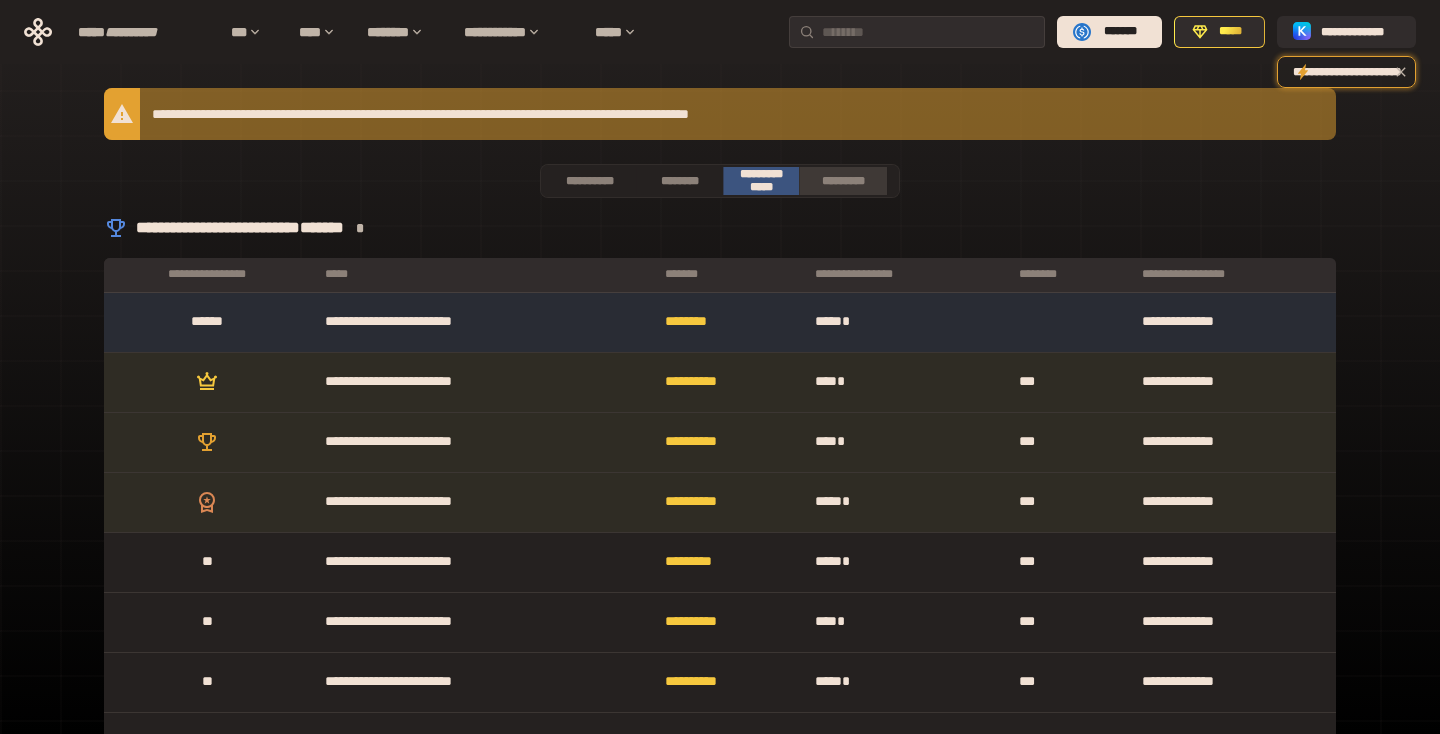 click on "*********" at bounding box center (843, 181) 